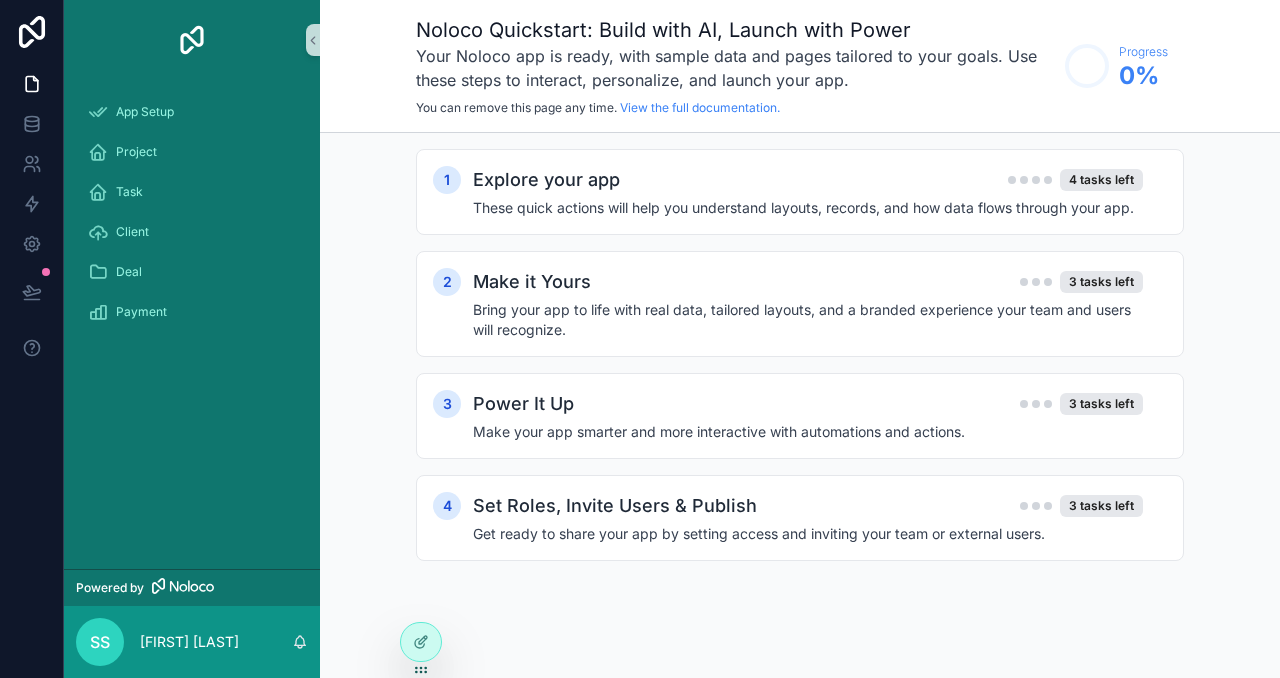 scroll, scrollTop: 0, scrollLeft: 0, axis: both 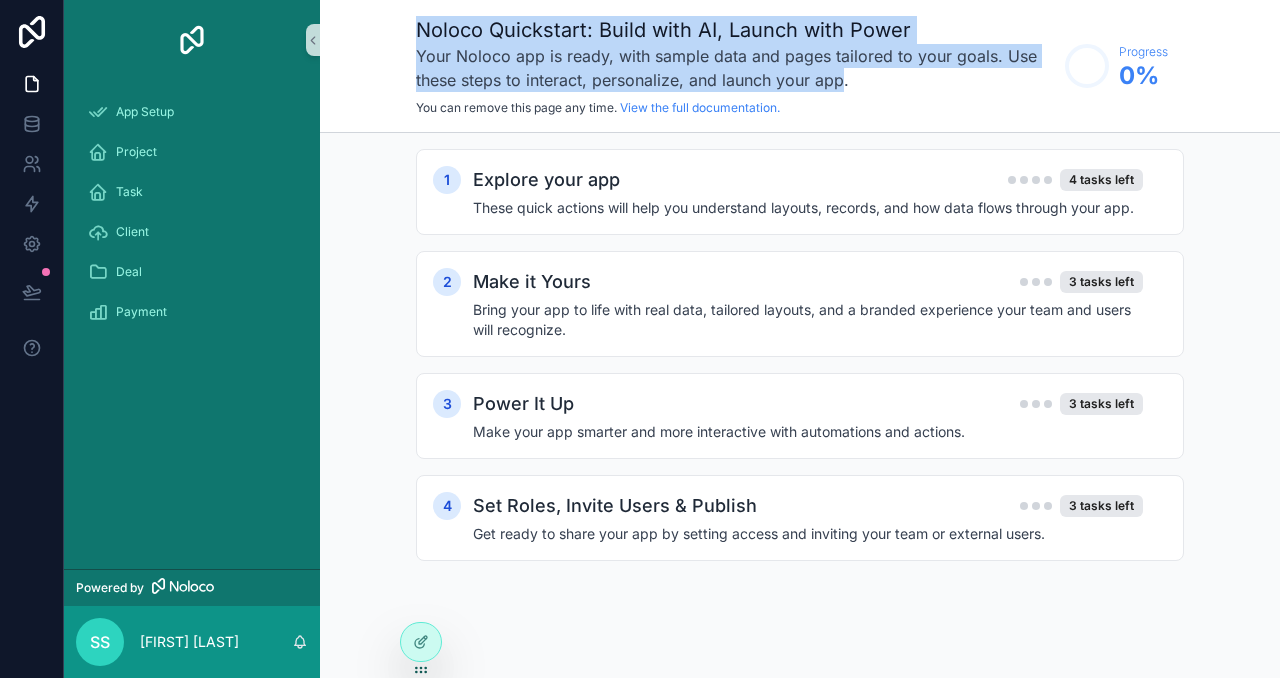 drag, startPoint x: 417, startPoint y: 25, endPoint x: 842, endPoint y: 75, distance: 427.93106 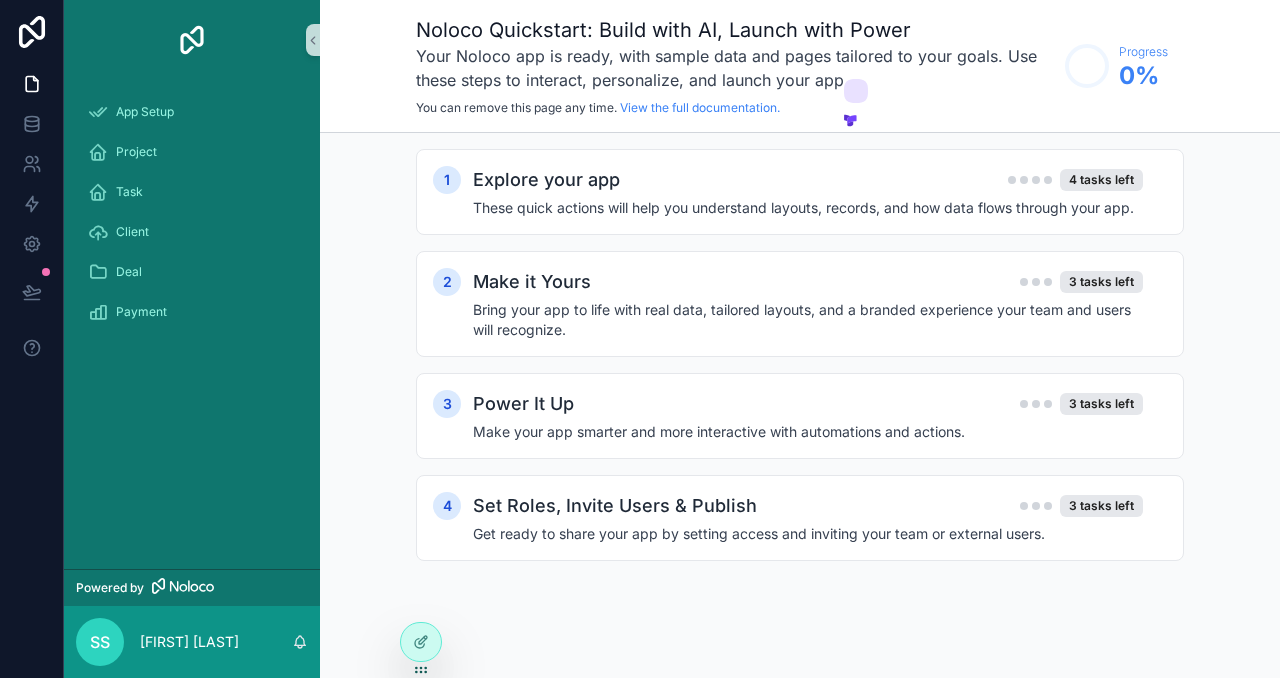 click 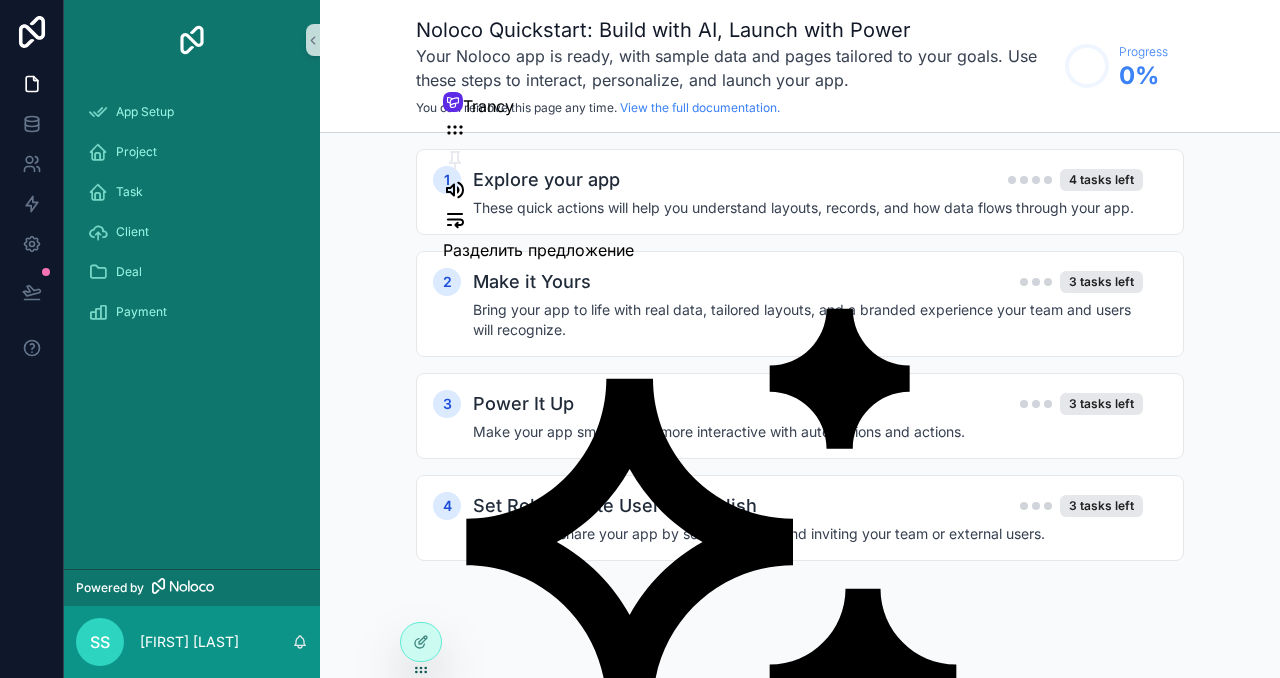 click on "1 Explore your app 4 tasks left These quick actions will help you understand layouts, records, and how data flows through your app. 2 Make it Yours 3 tasks left Bring your app to life with real data, tailored layouts, and a branded experience your team and users will recognize. 3 Power It Up 3 tasks left Make your app smarter and more interactive with automations and actions. 4 Set Roles, Invite Users & Publish 3 tasks left Get ready to share your app by setting access and inviting your team or external users." at bounding box center [800, 375] 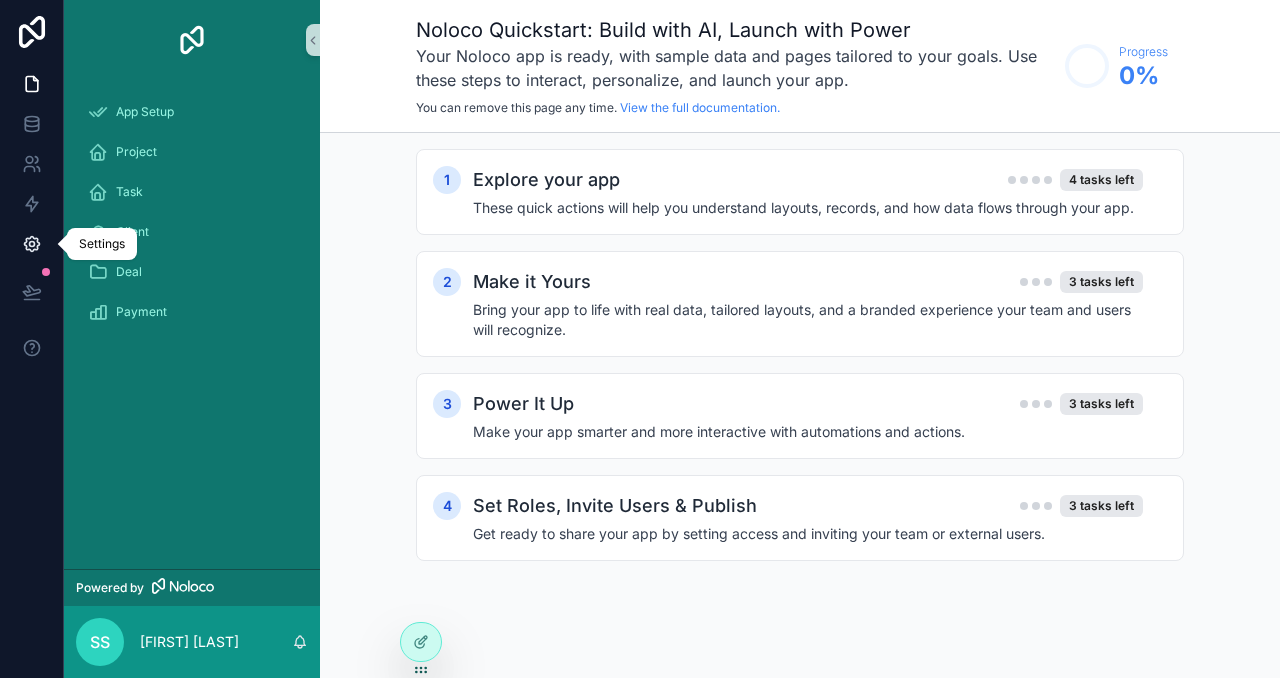 click 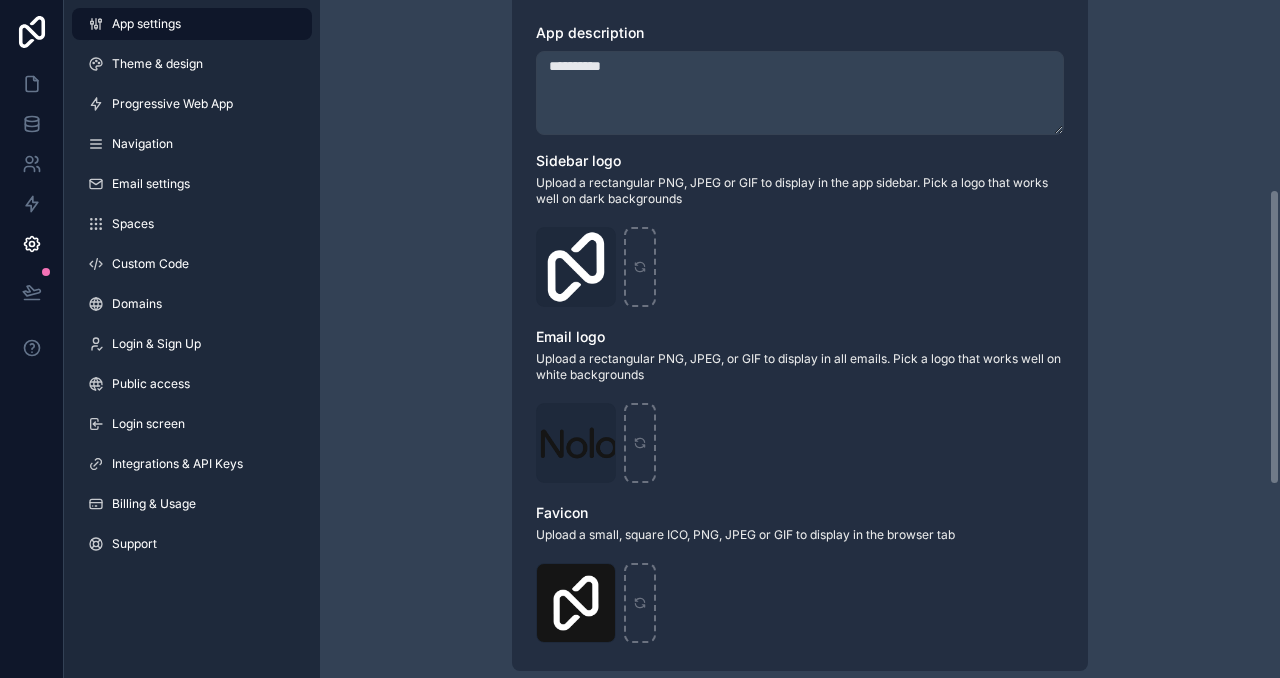 scroll, scrollTop: 432, scrollLeft: 0, axis: vertical 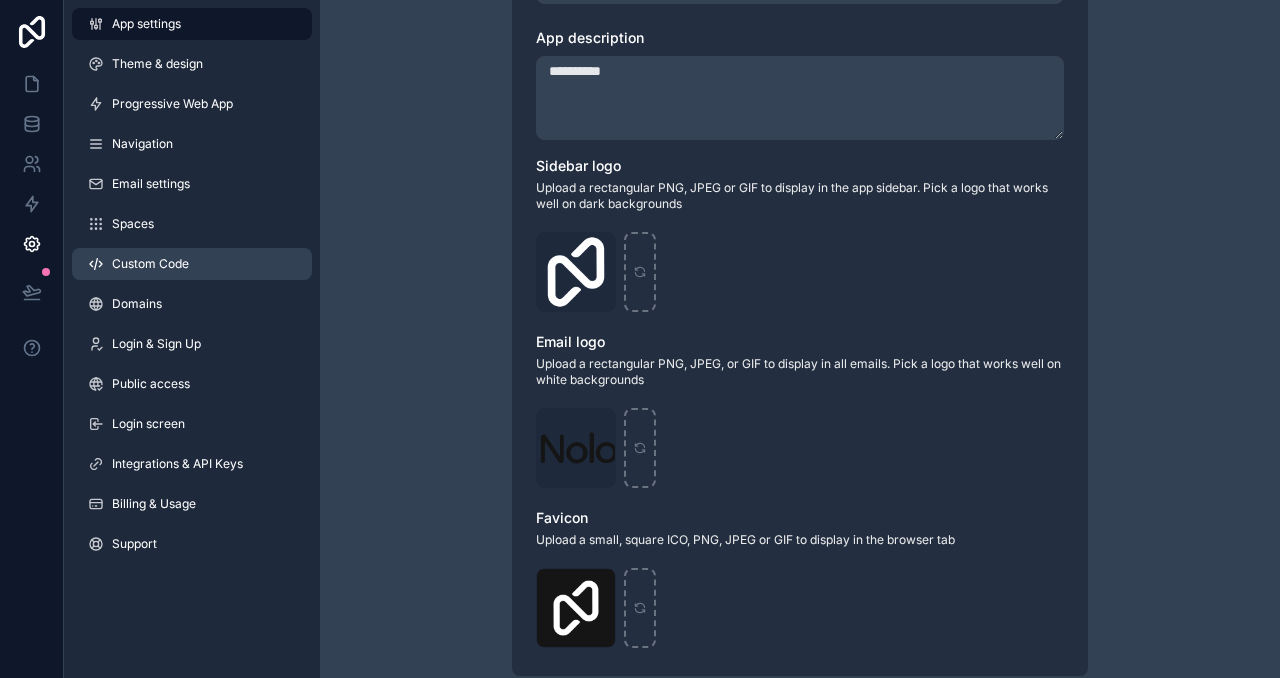 click on "Custom Code" at bounding box center (150, 264) 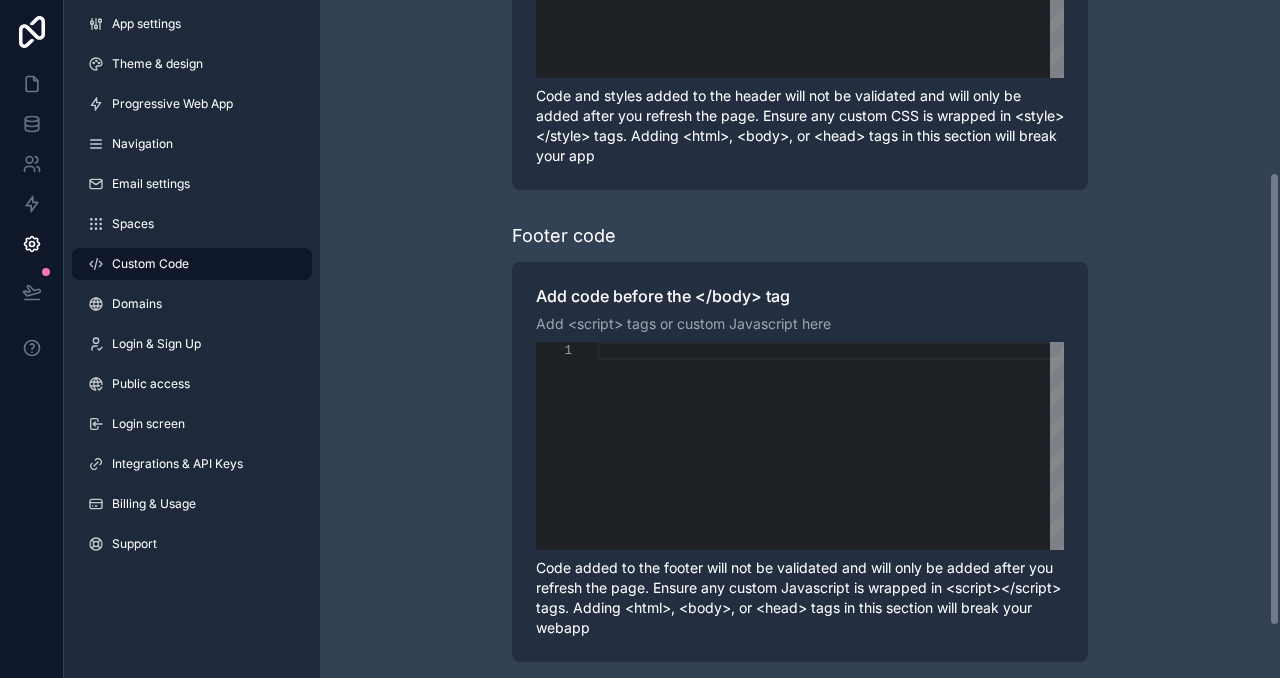 scroll, scrollTop: 334, scrollLeft: 0, axis: vertical 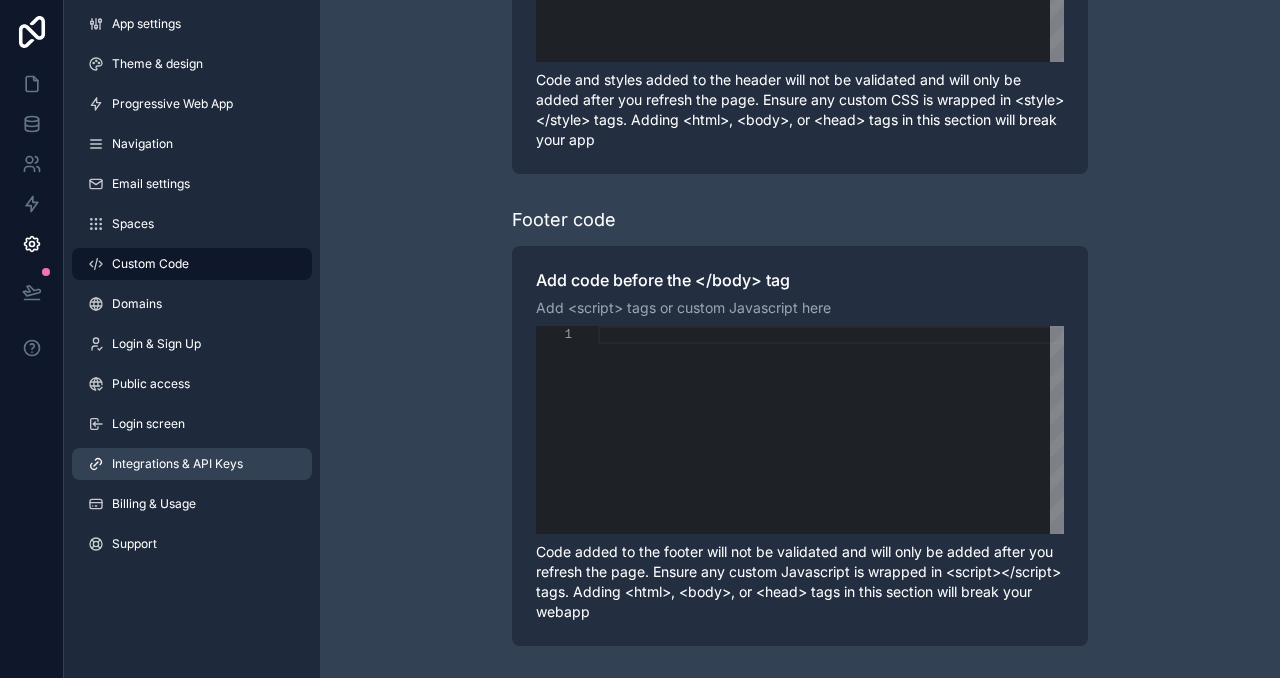 click on "Integrations & API Keys" at bounding box center (177, 464) 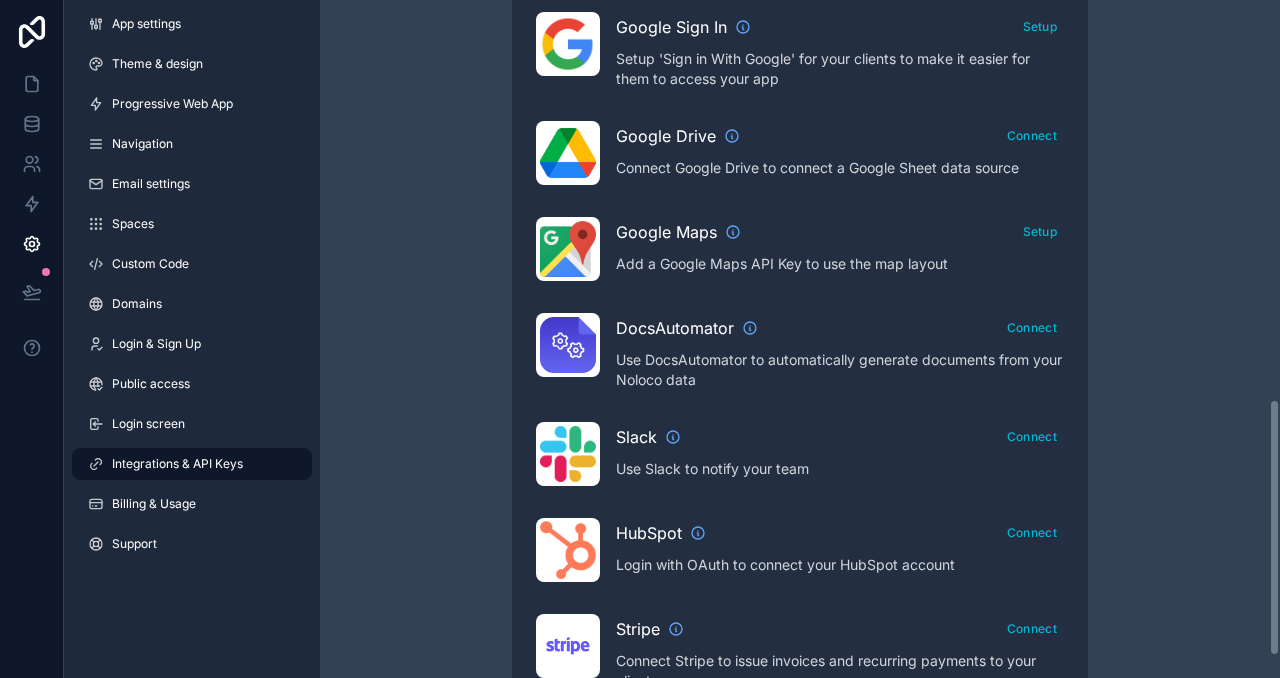 scroll, scrollTop: 1104, scrollLeft: 0, axis: vertical 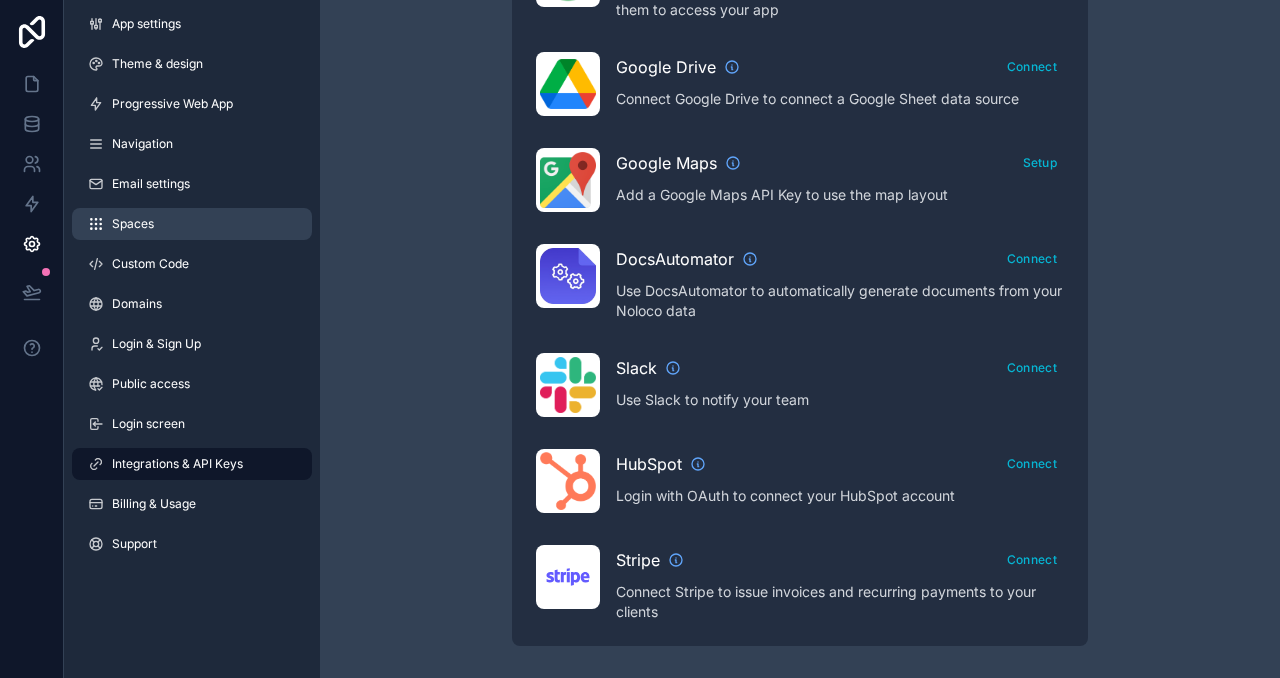 click on "Spaces" at bounding box center (133, 224) 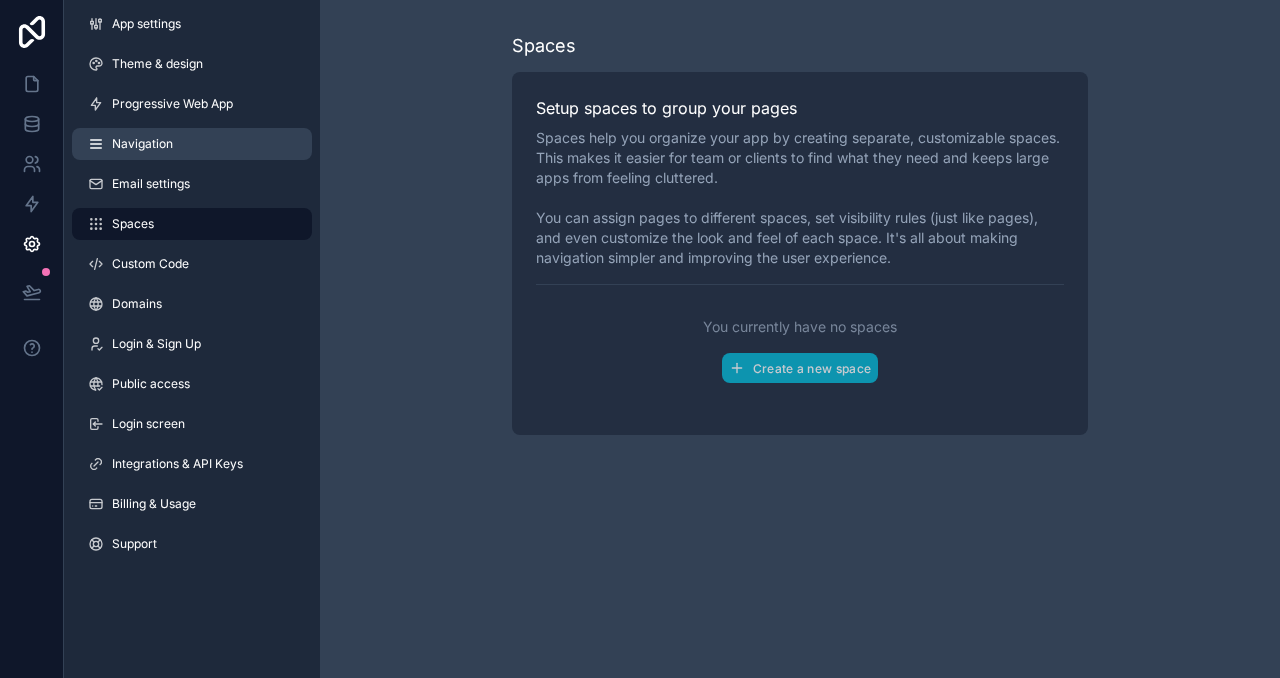 click on "Navigation" at bounding box center [142, 144] 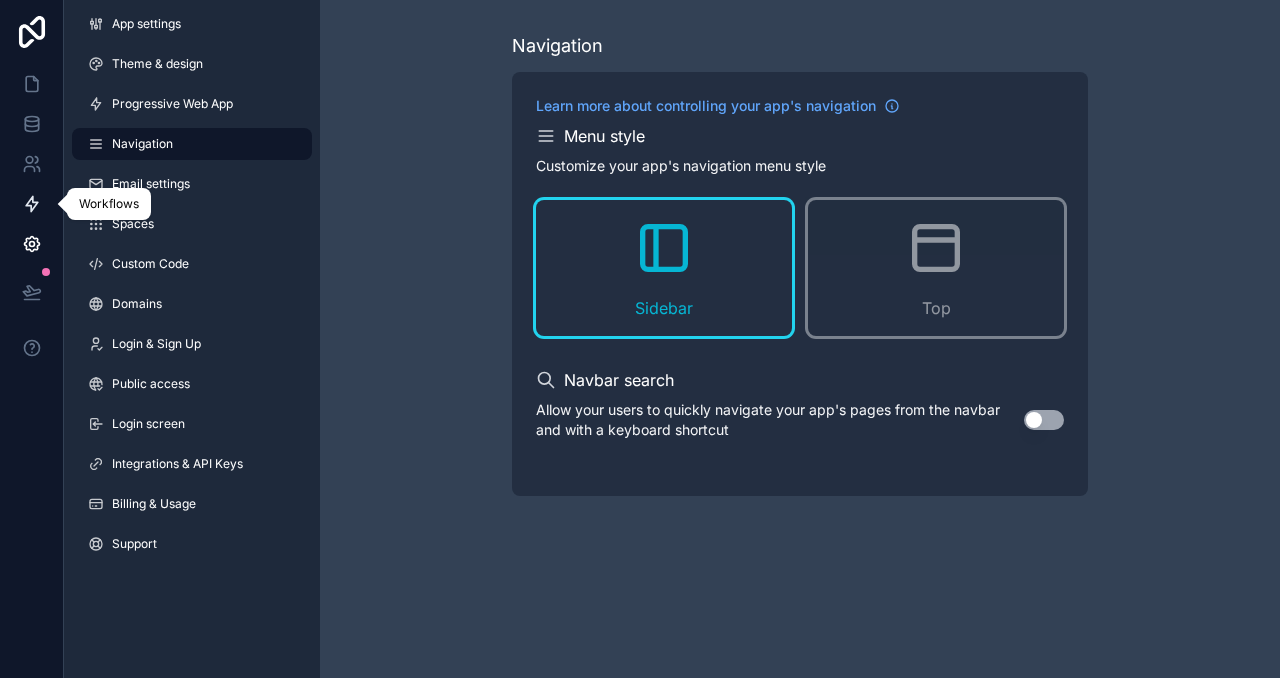 click 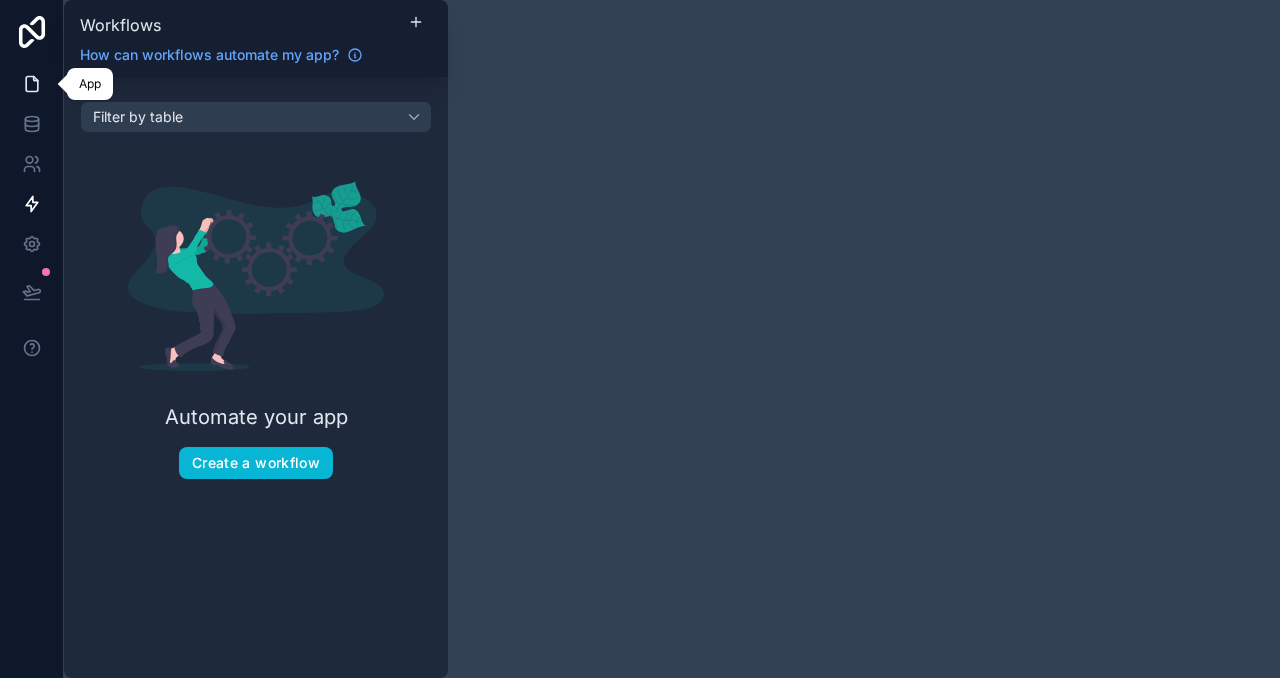 click 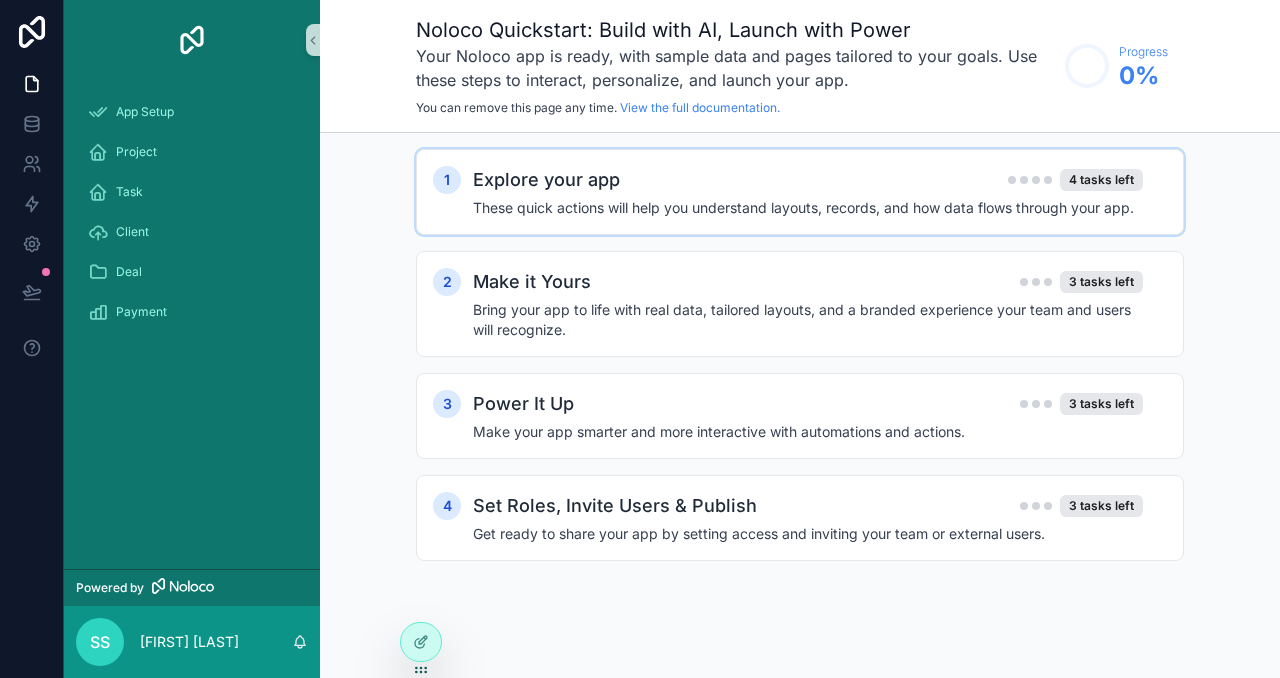 click on "Explore your app" at bounding box center (546, 180) 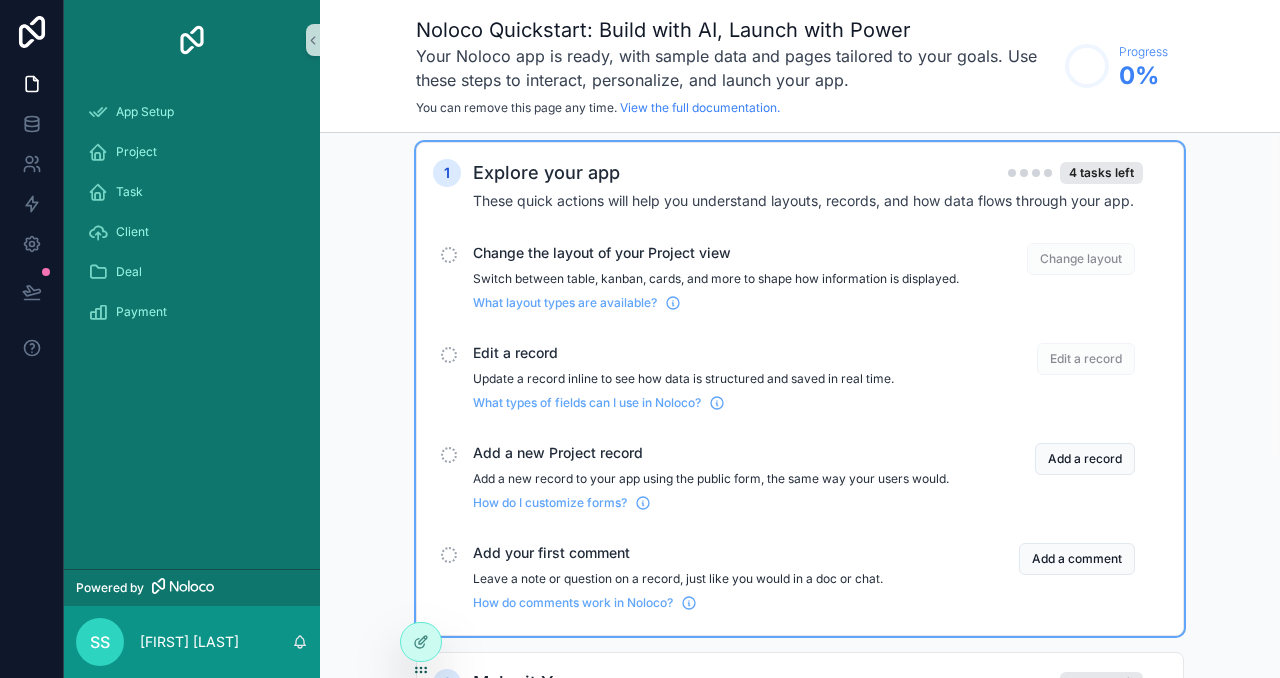 scroll, scrollTop: 0, scrollLeft: 0, axis: both 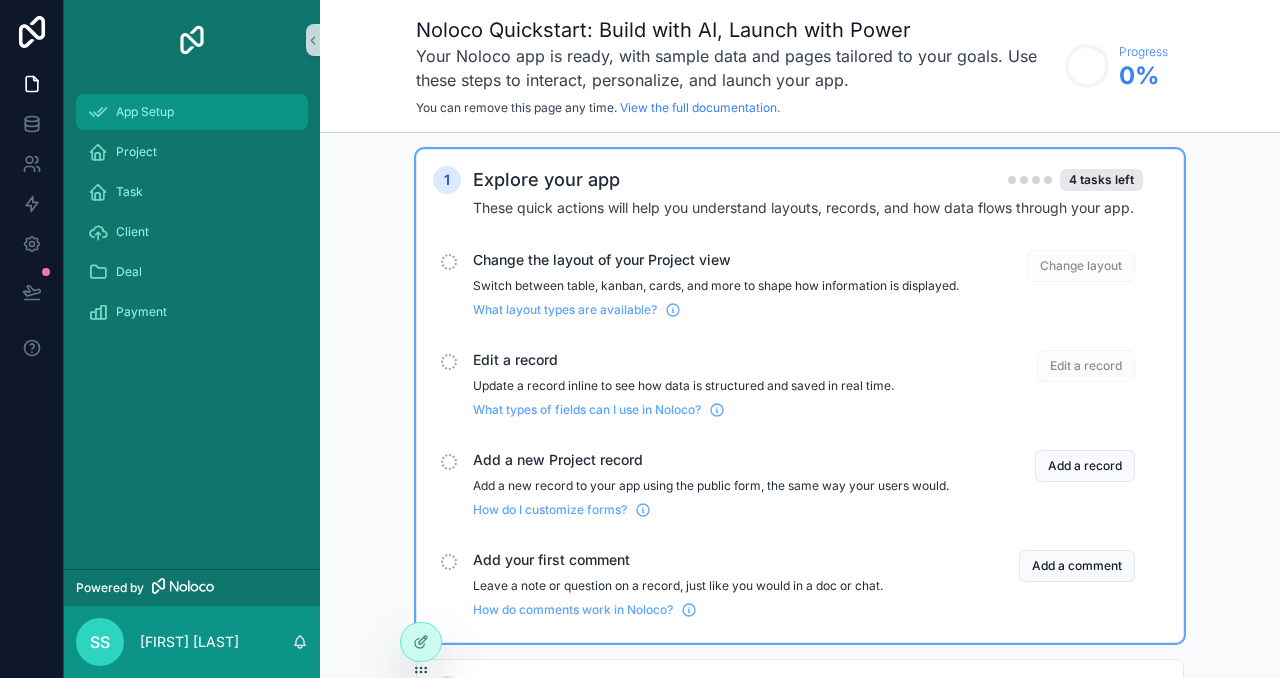 click on "App Setup" at bounding box center (145, 112) 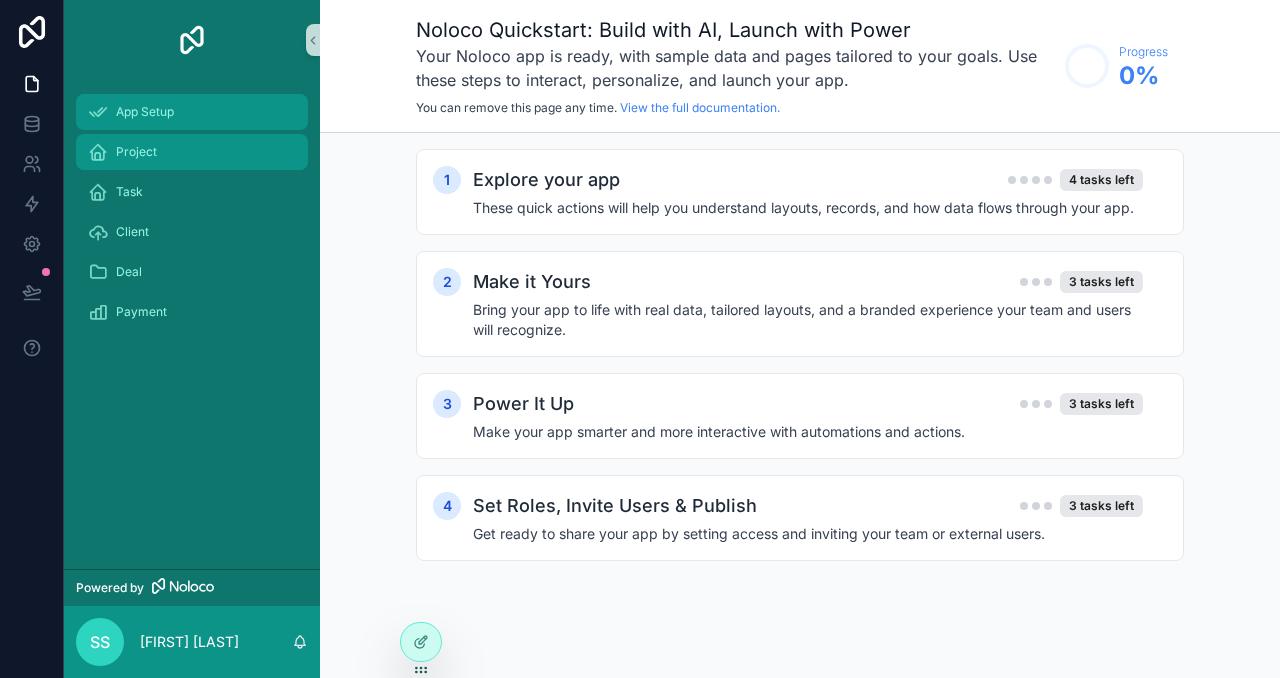 click on "Project" at bounding box center [136, 152] 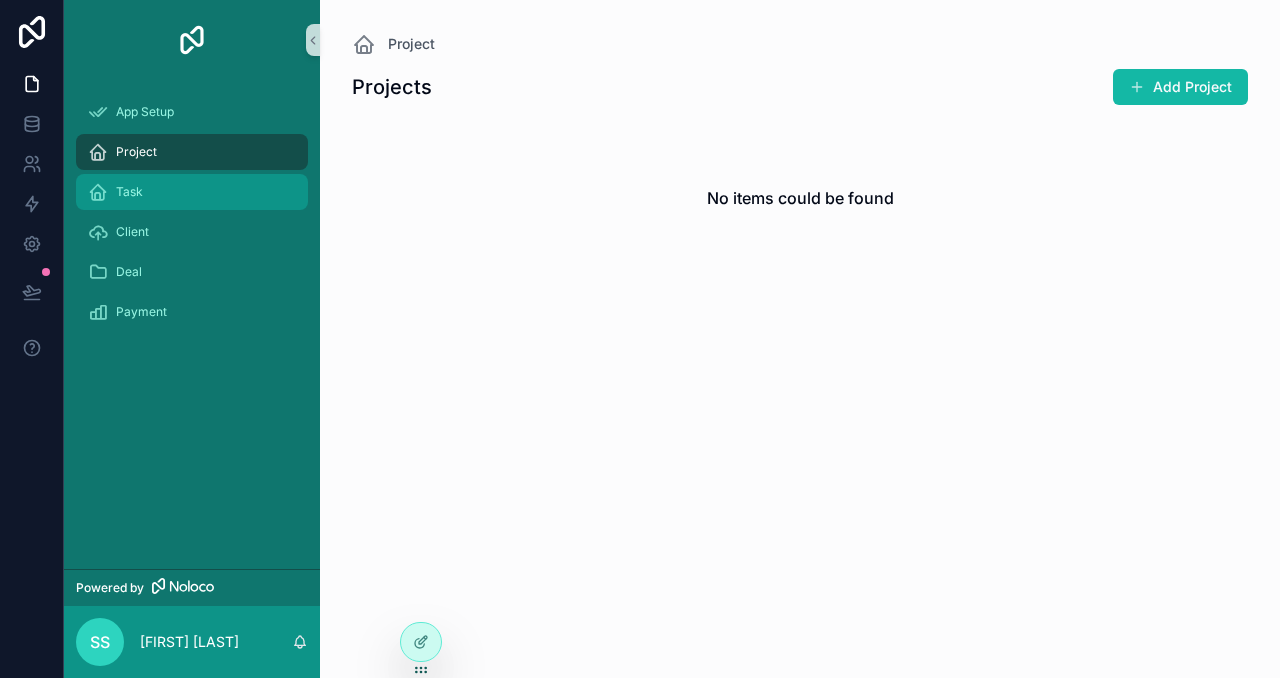 click on "Task" at bounding box center [129, 192] 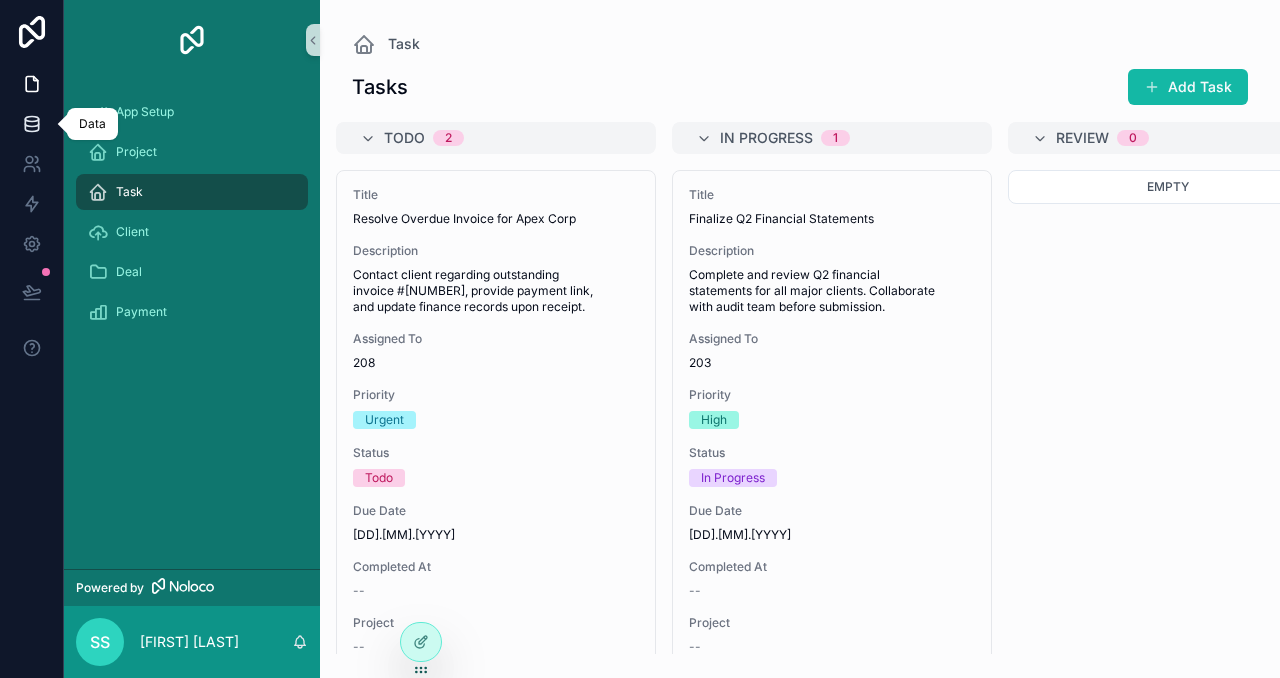 click 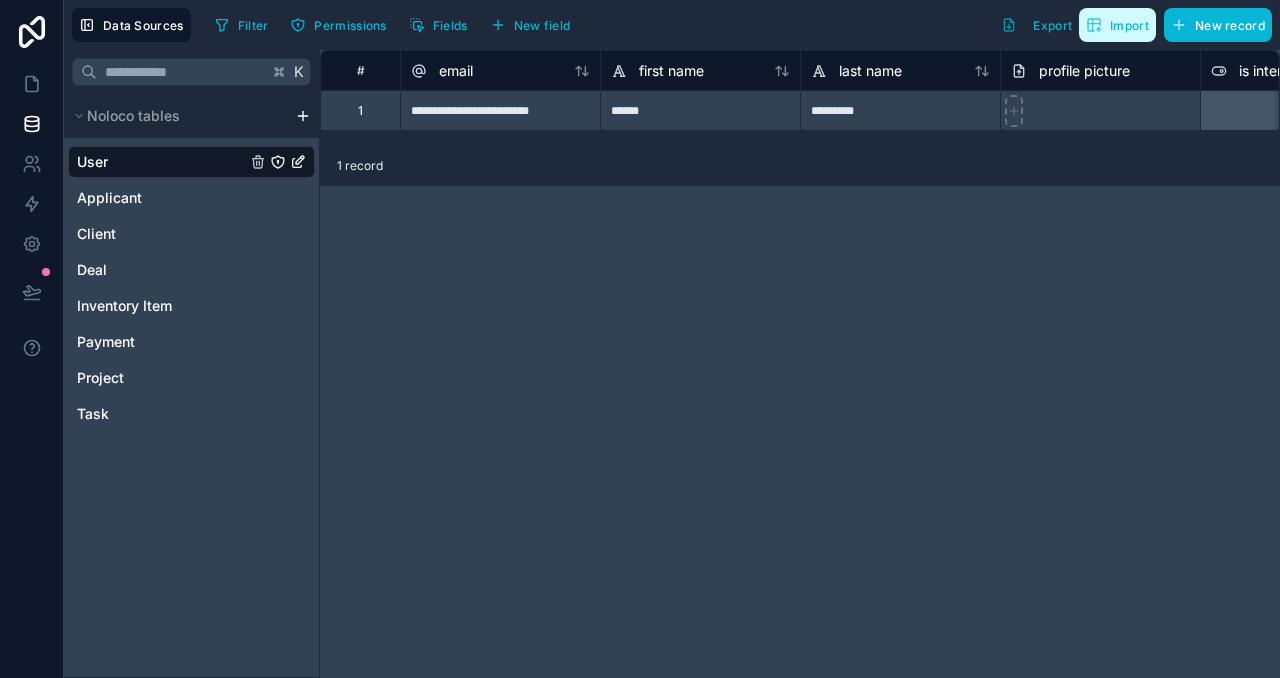click on "Import" at bounding box center (1129, 25) 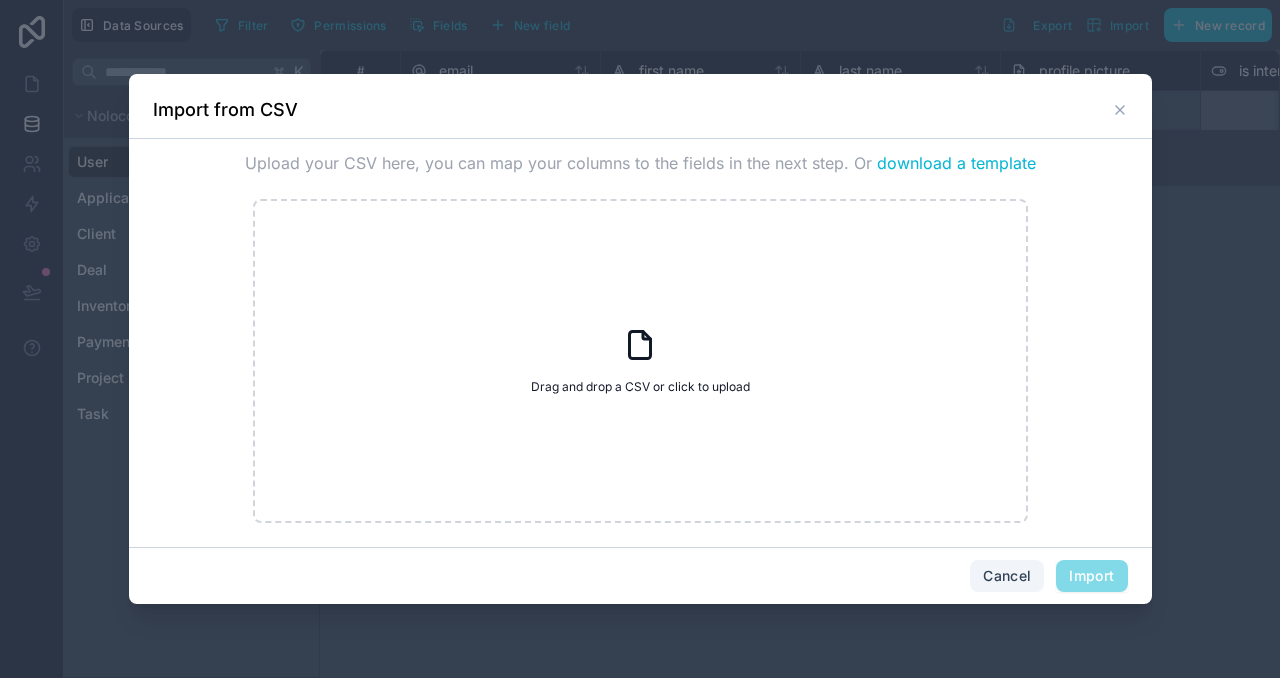 click on "Cancel" at bounding box center [1007, 576] 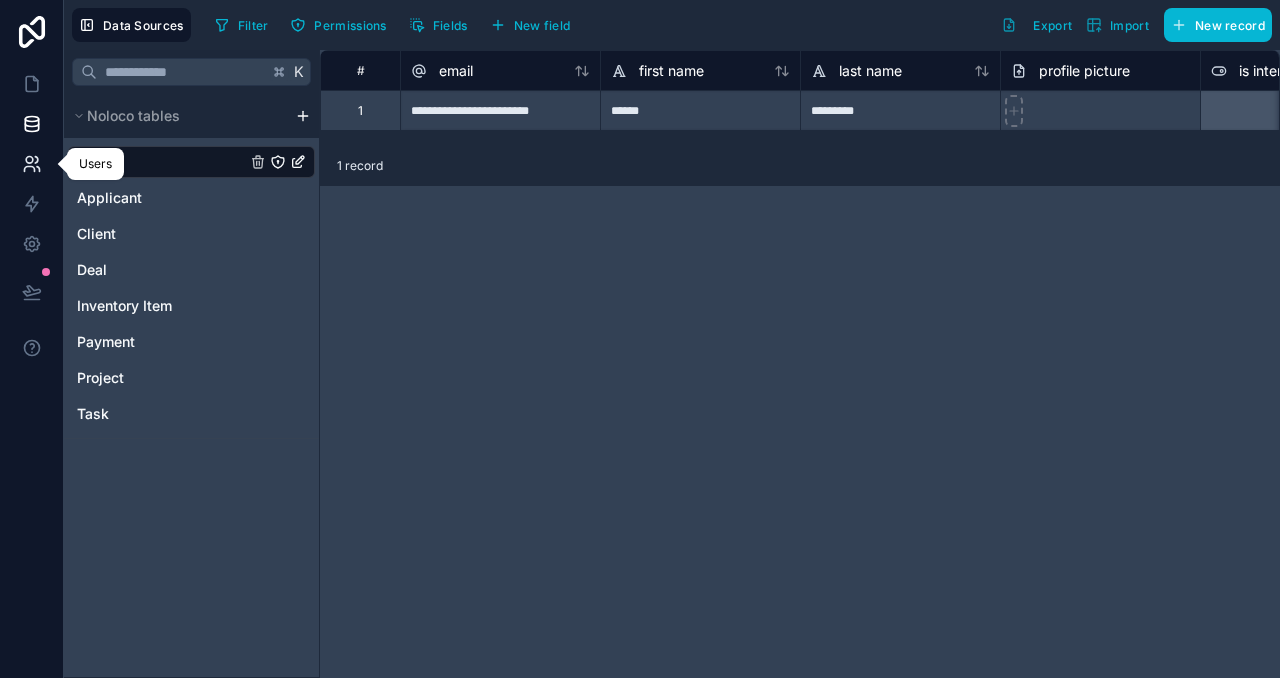 click 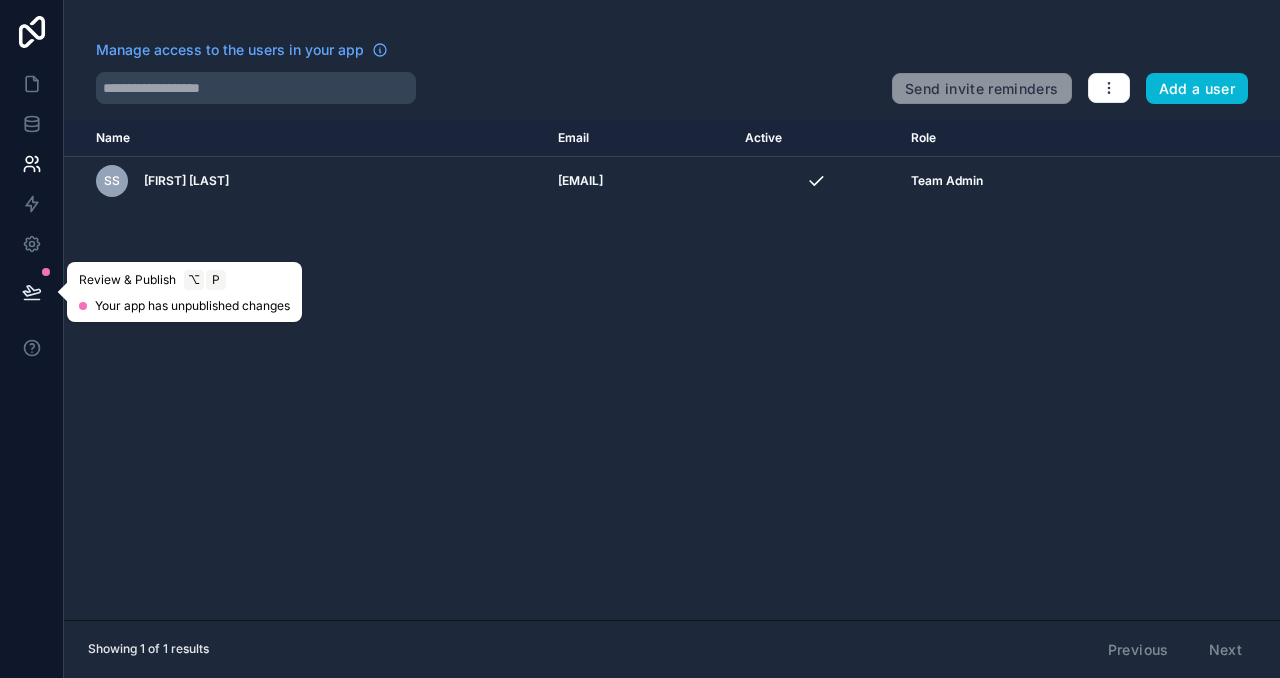 click 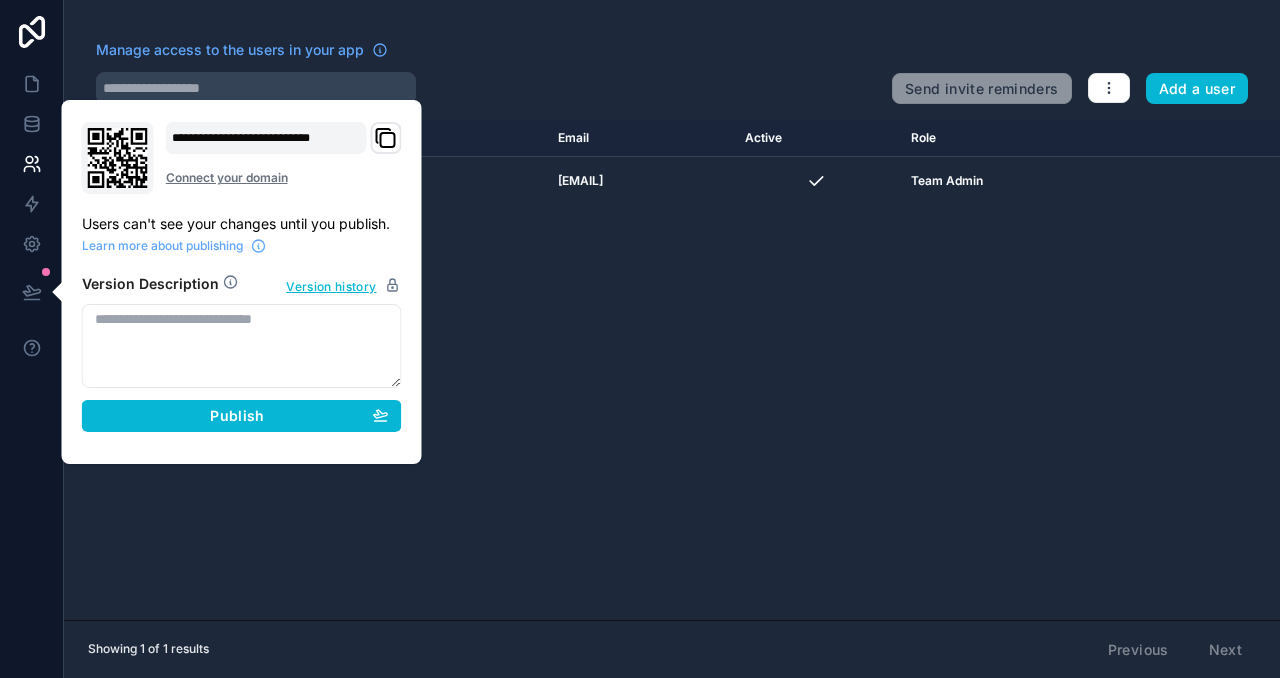 click on "Name Email Active Role userTable.email SS [LAST] [LAST] [EMAIL]" at bounding box center [672, 370] 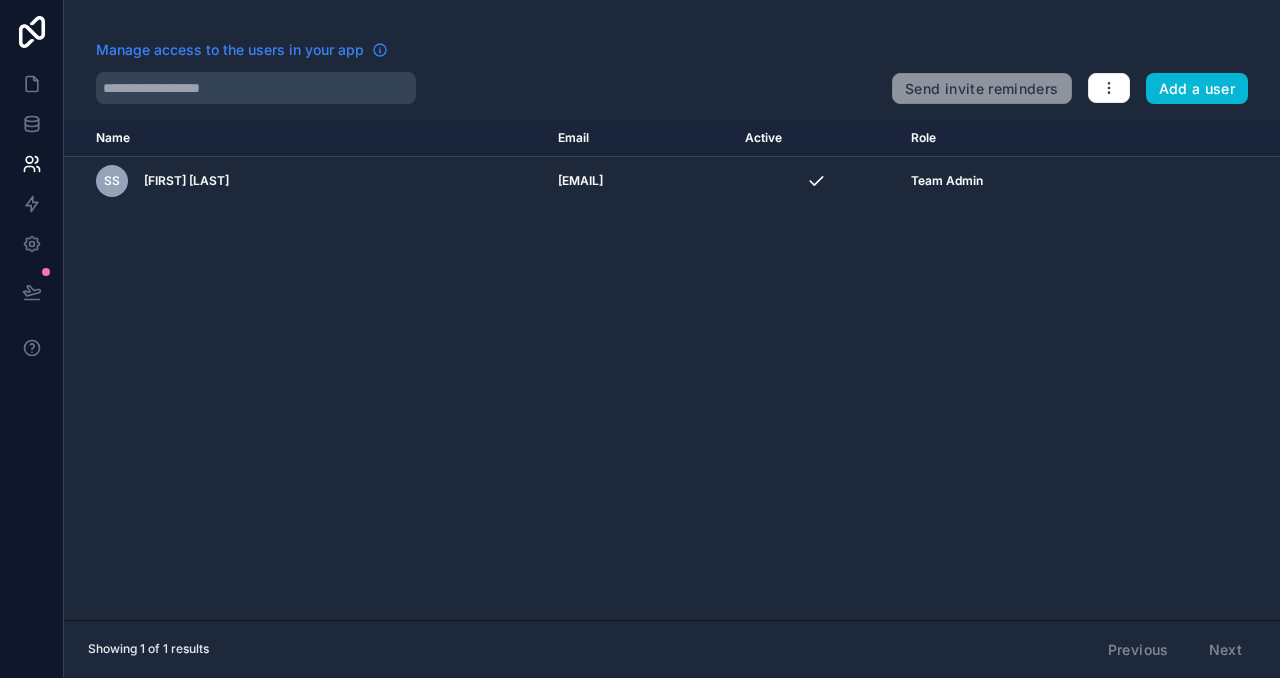 click 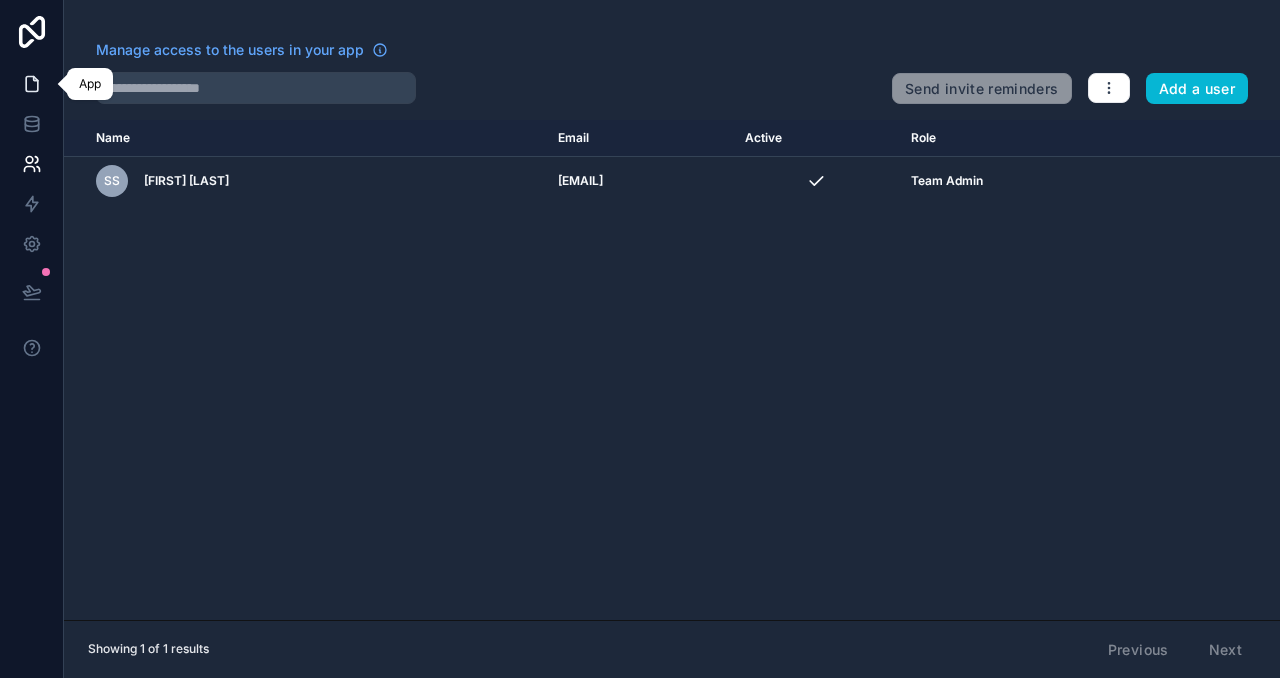 click 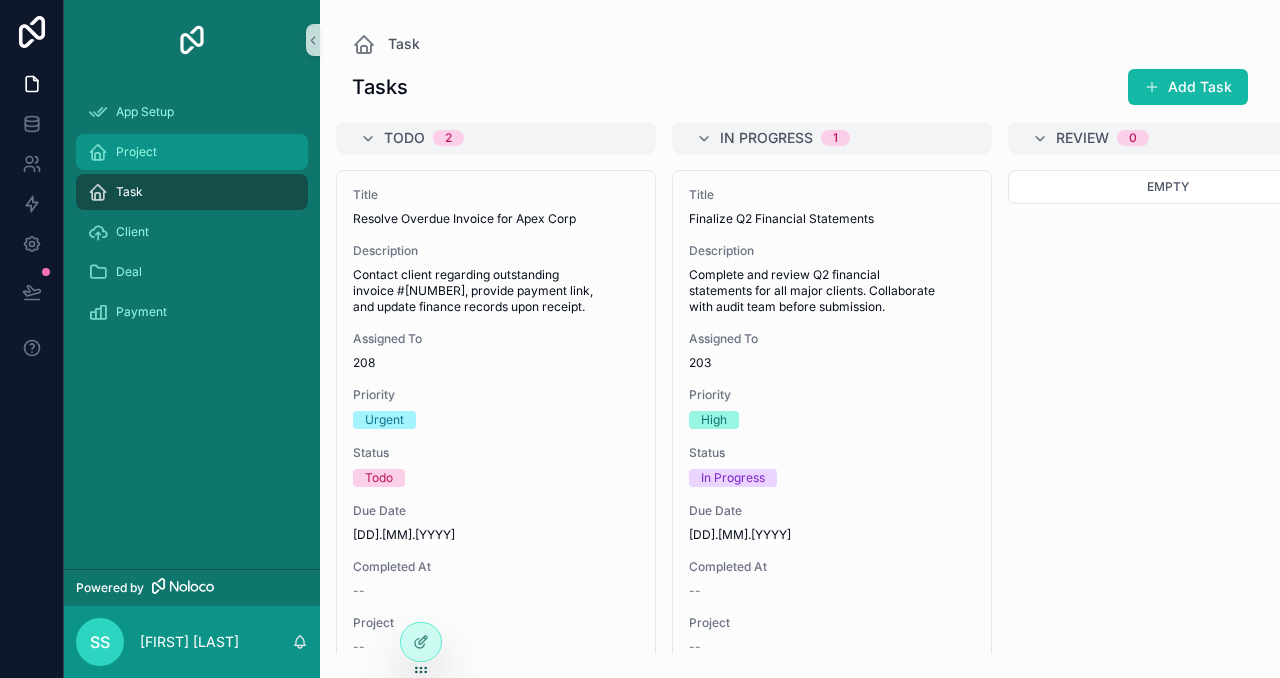 click on "Project" at bounding box center (136, 152) 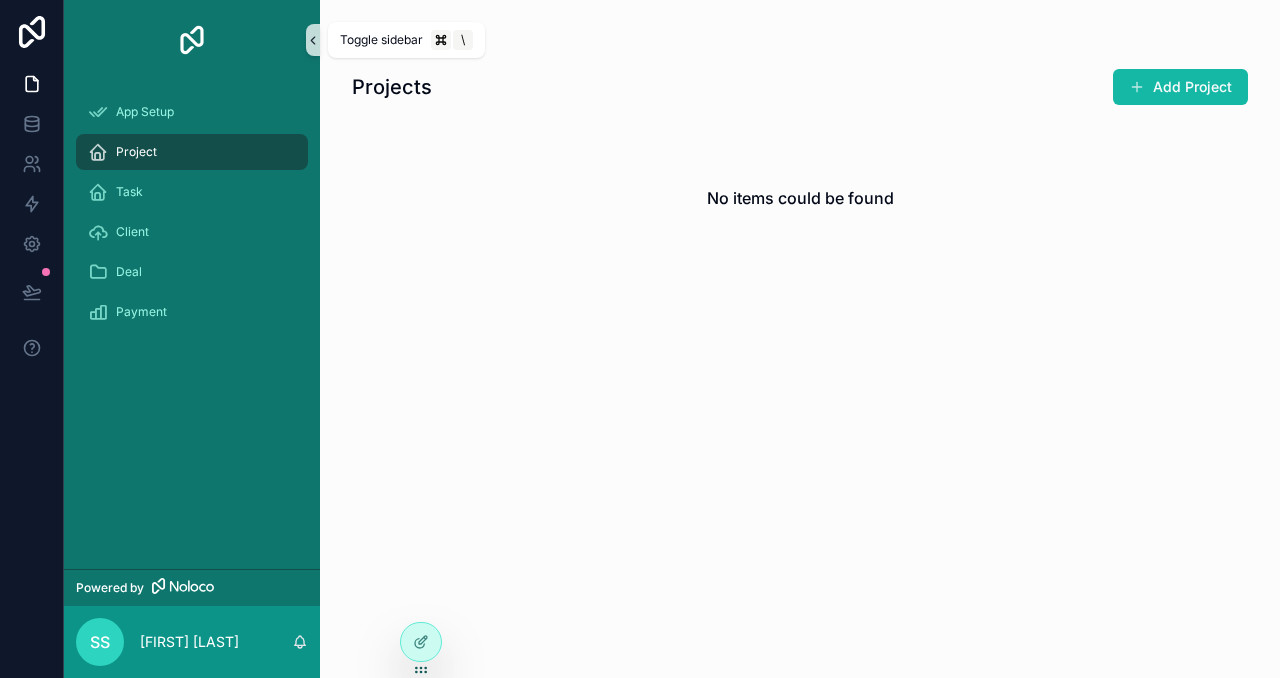 click 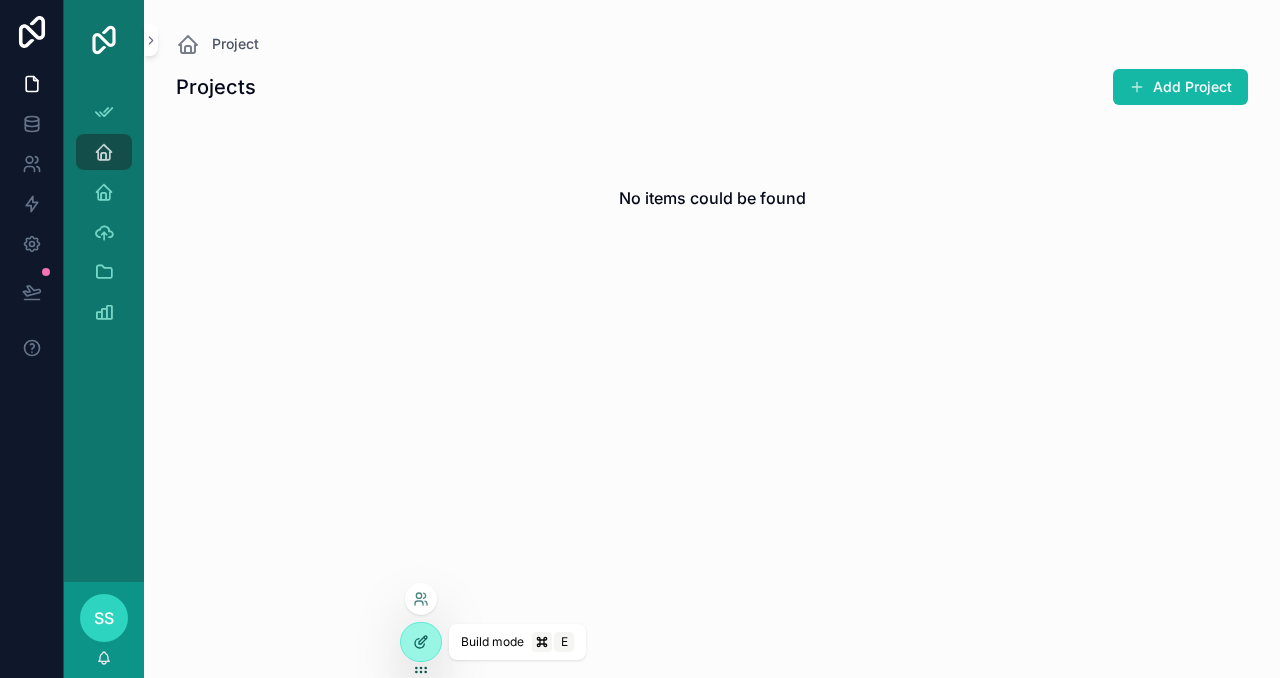 click 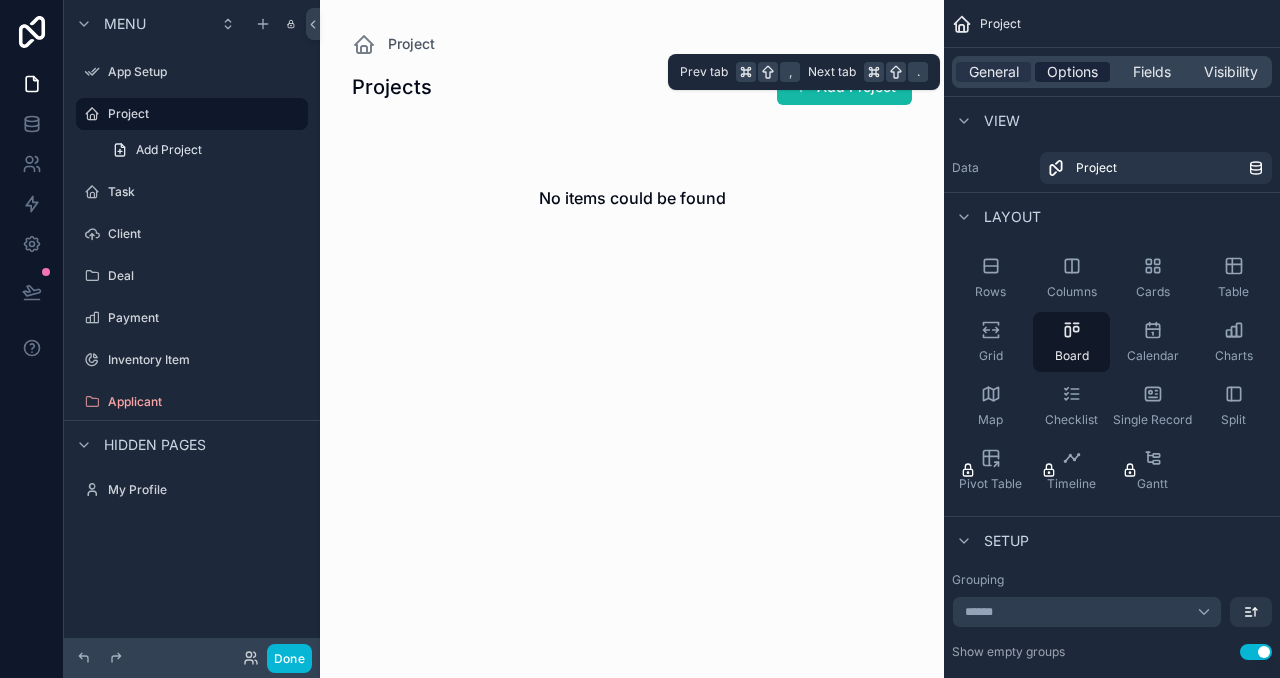 click on "Options" at bounding box center (1072, 72) 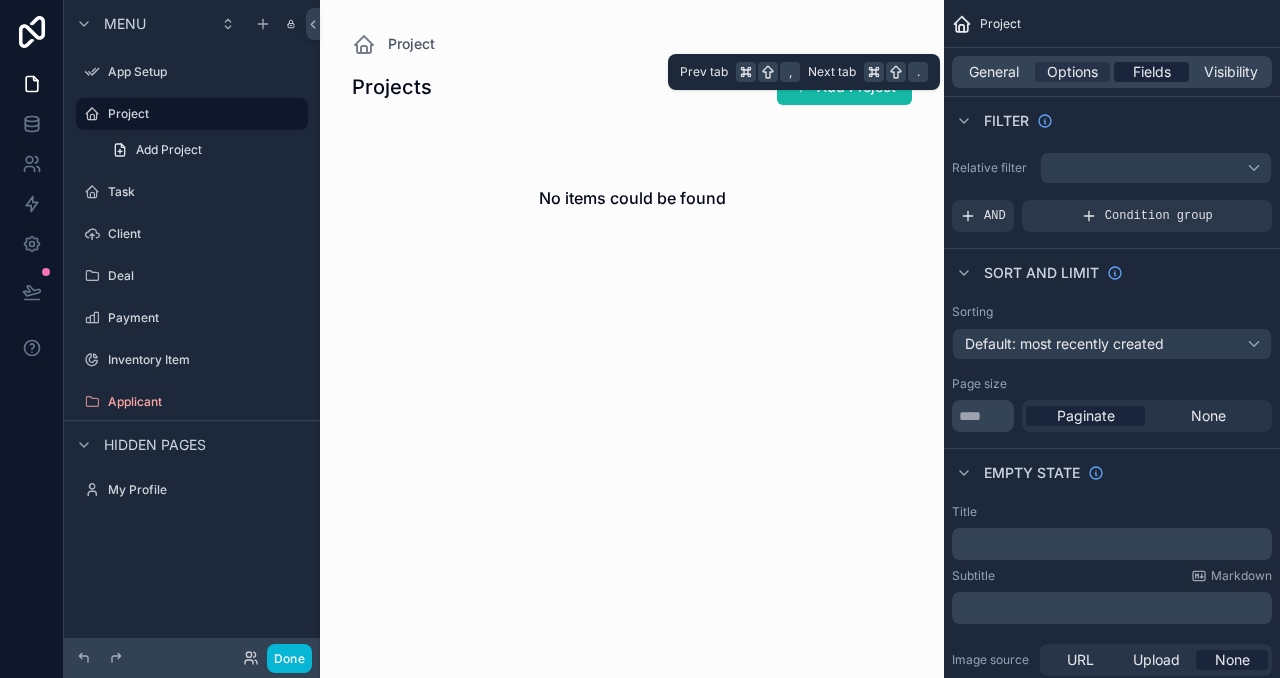 click on "Fields" at bounding box center (1152, 72) 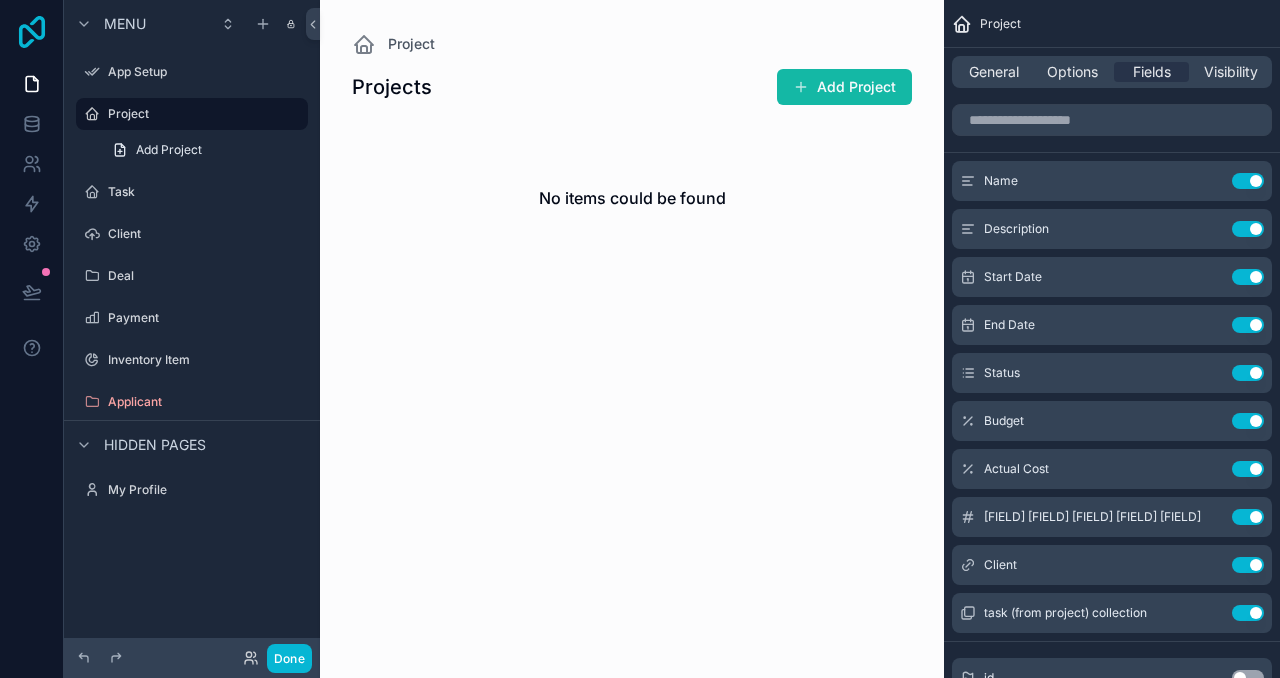 click 